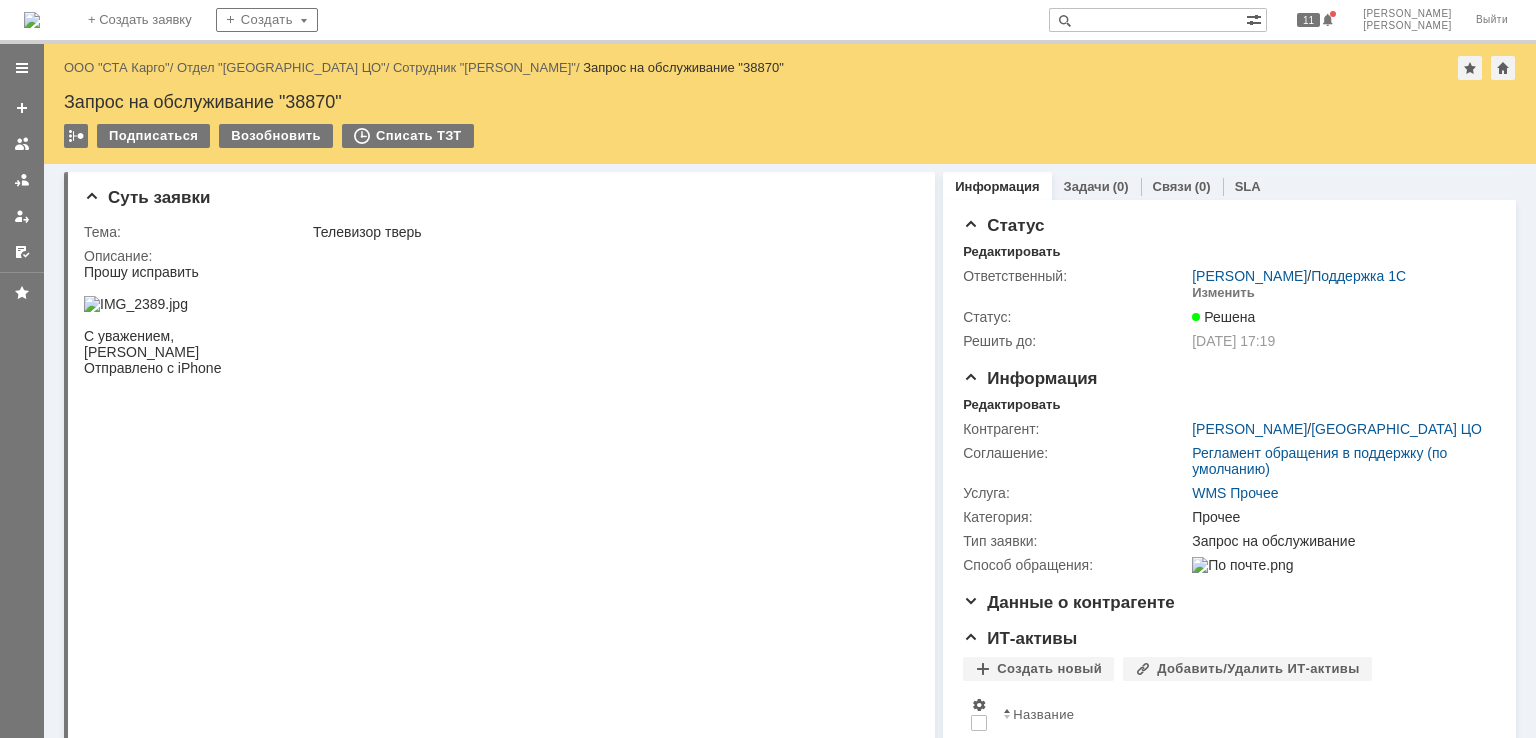 scroll, scrollTop: 0, scrollLeft: 0, axis: both 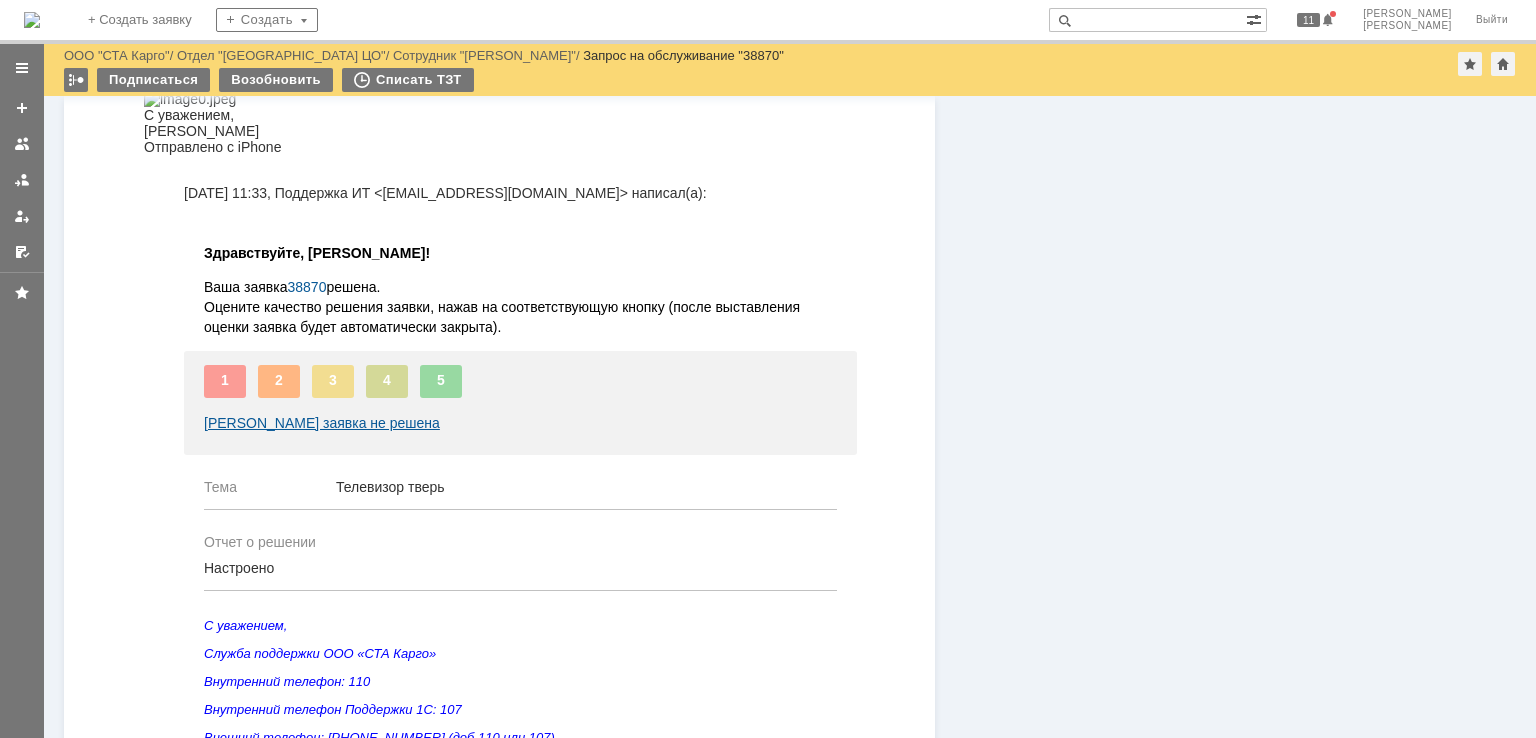 click at bounding box center (190, 99) 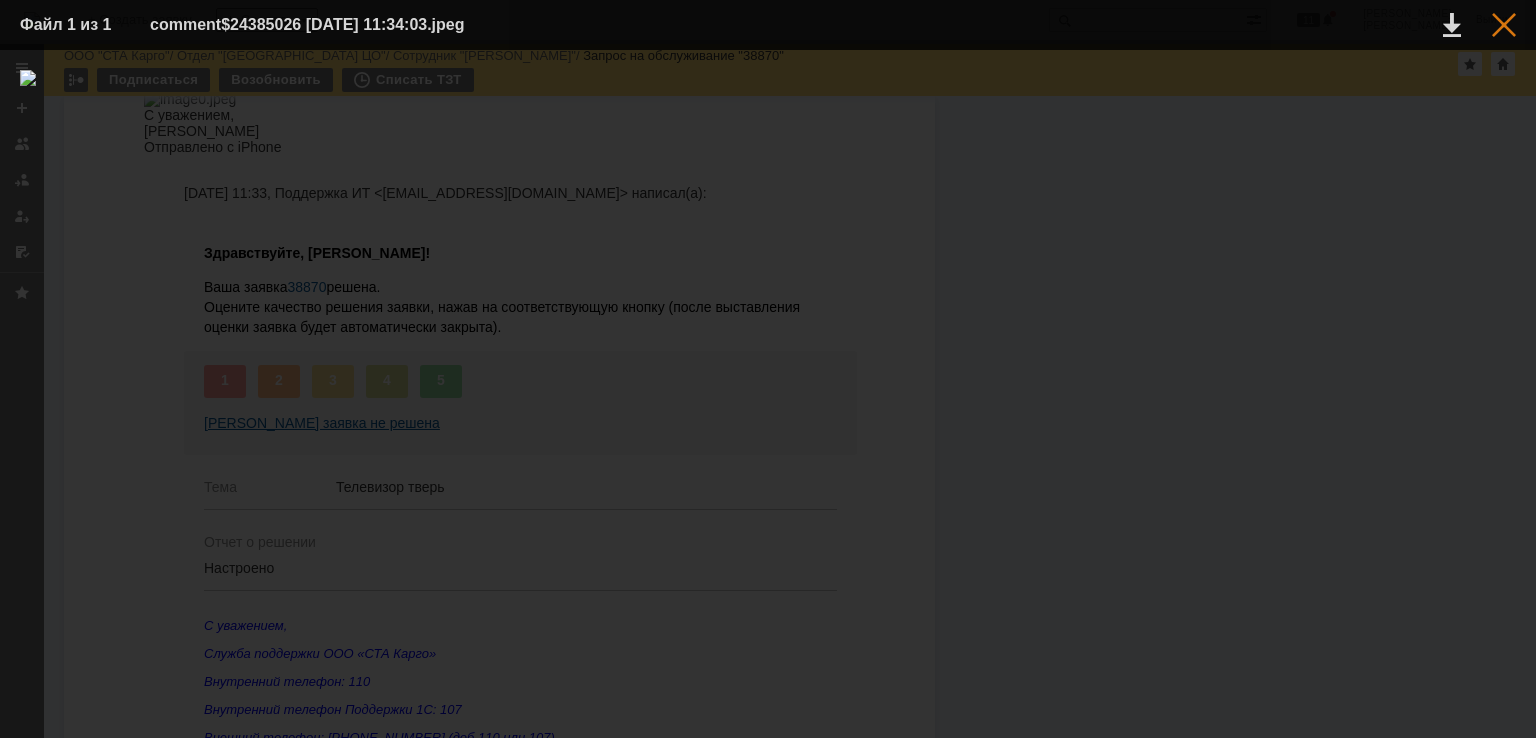 click at bounding box center (1504, 25) 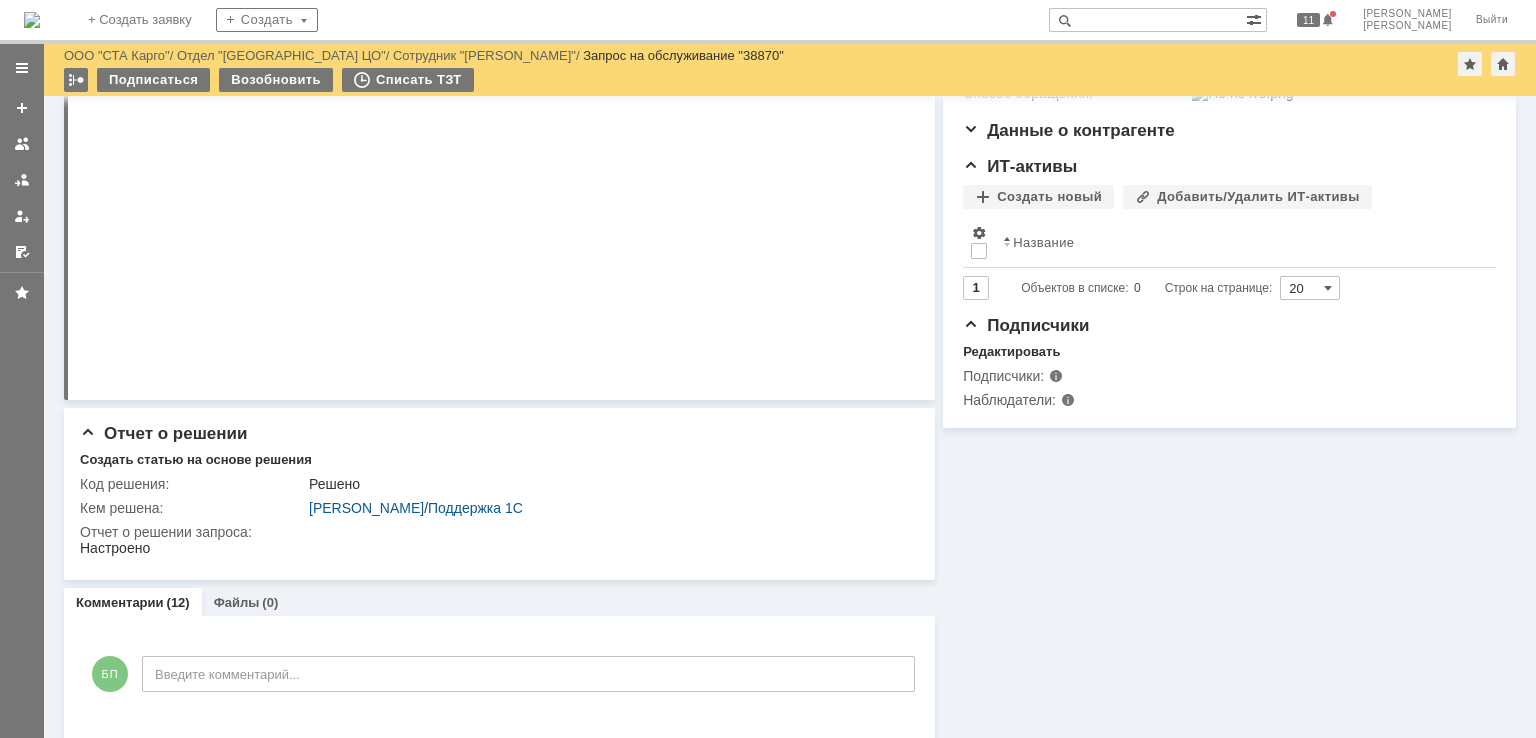 scroll, scrollTop: 400, scrollLeft: 0, axis: vertical 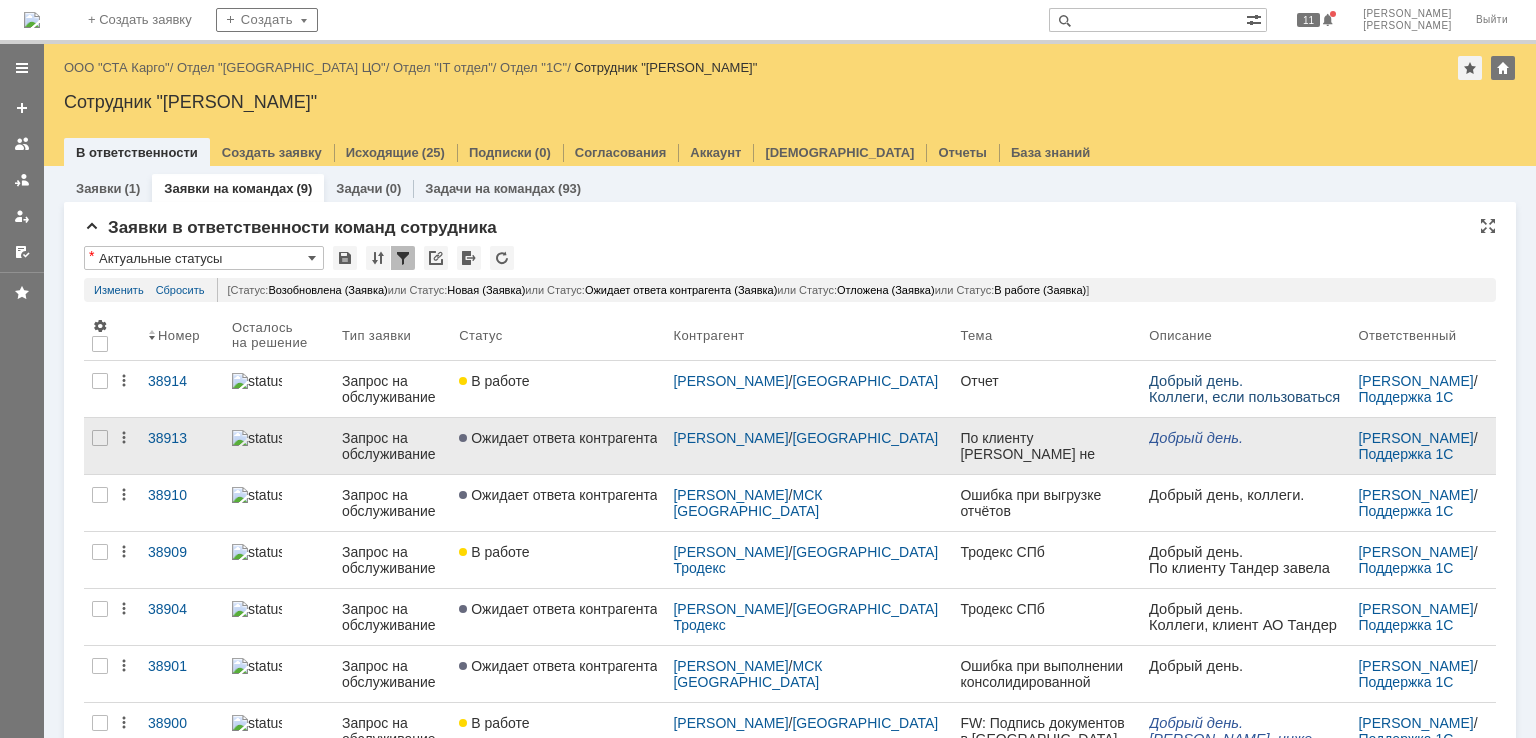 click on "Ожидает ответа контрагента" at bounding box center (558, 446) 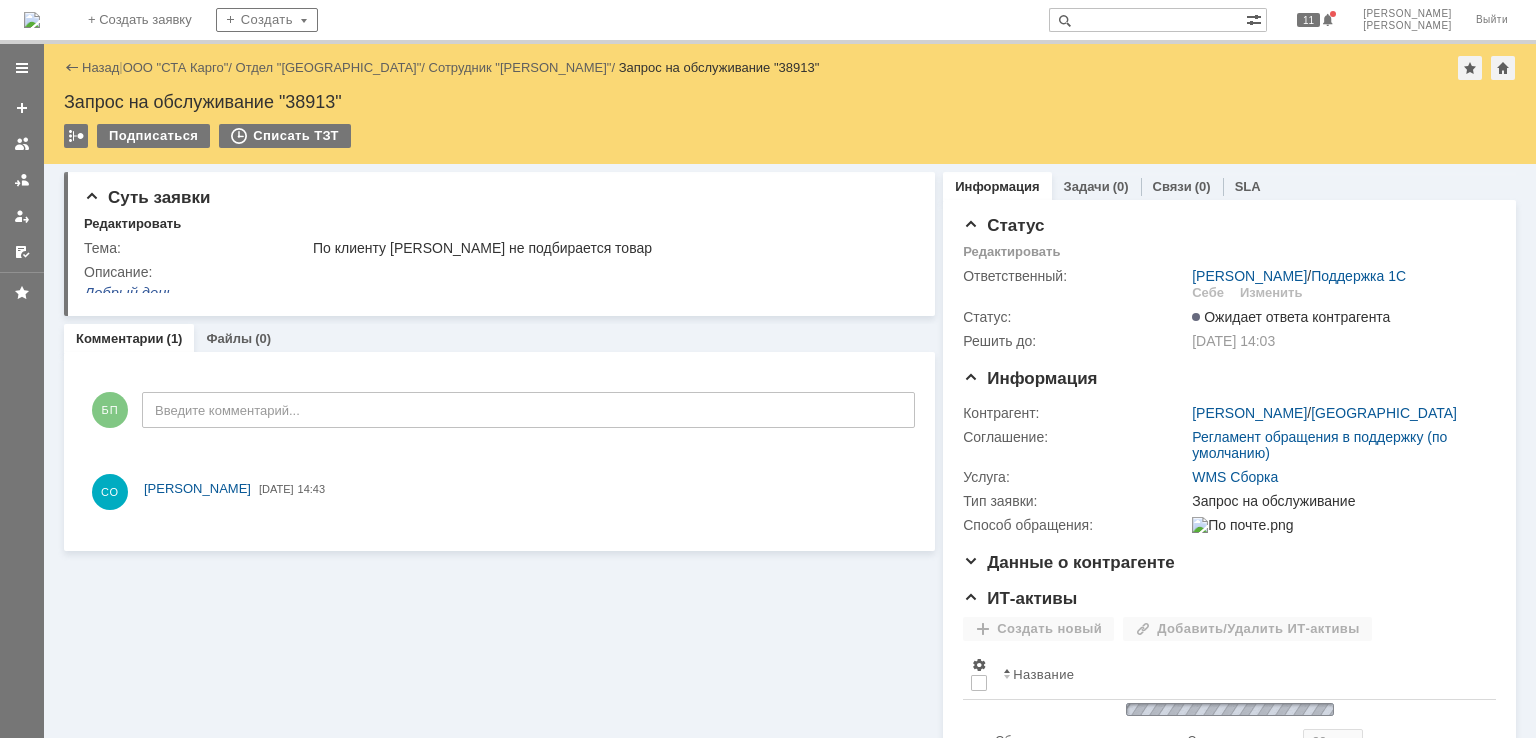 scroll, scrollTop: 0, scrollLeft: 0, axis: both 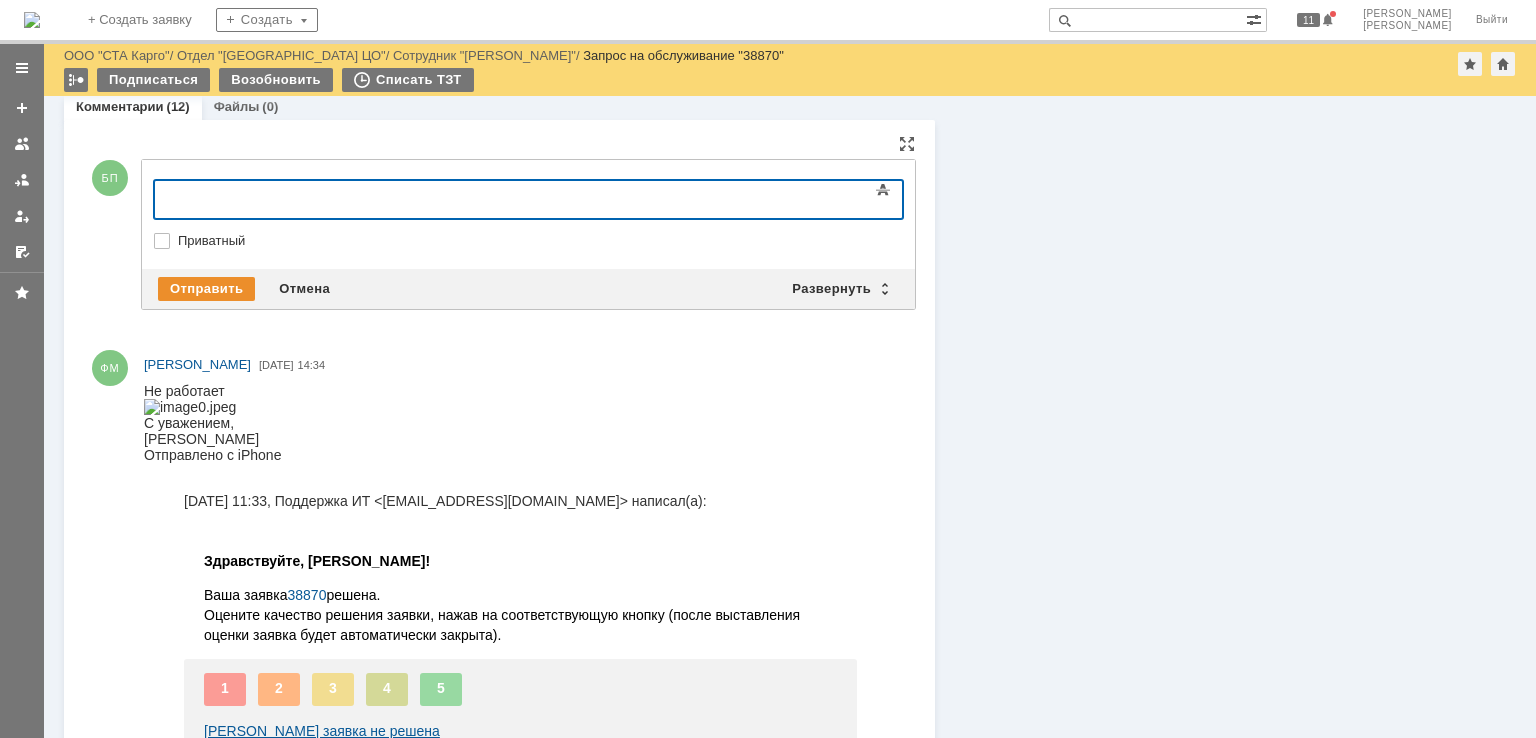type 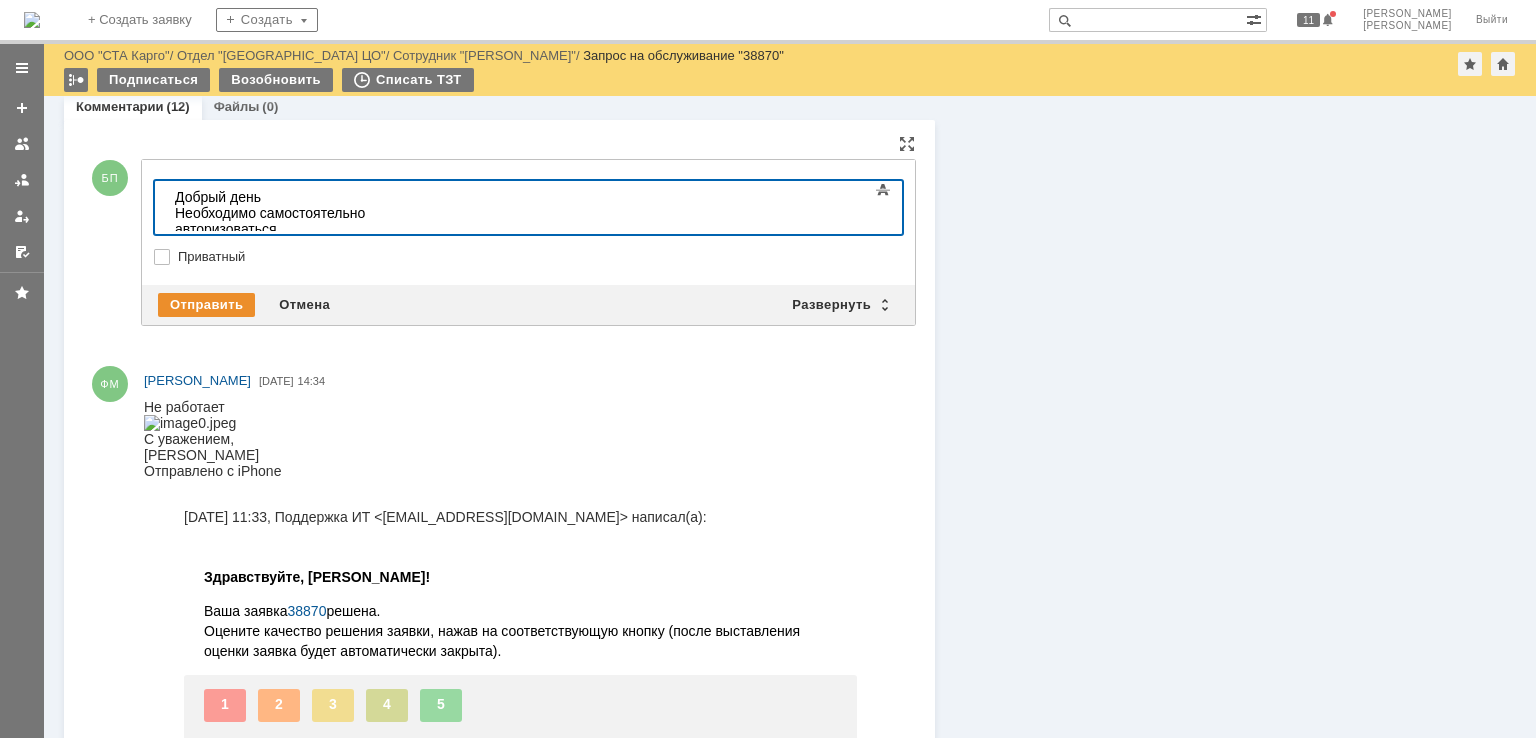 drag, startPoint x: 486, startPoint y: 221, endPoint x: 371, endPoint y: 212, distance: 115.35164 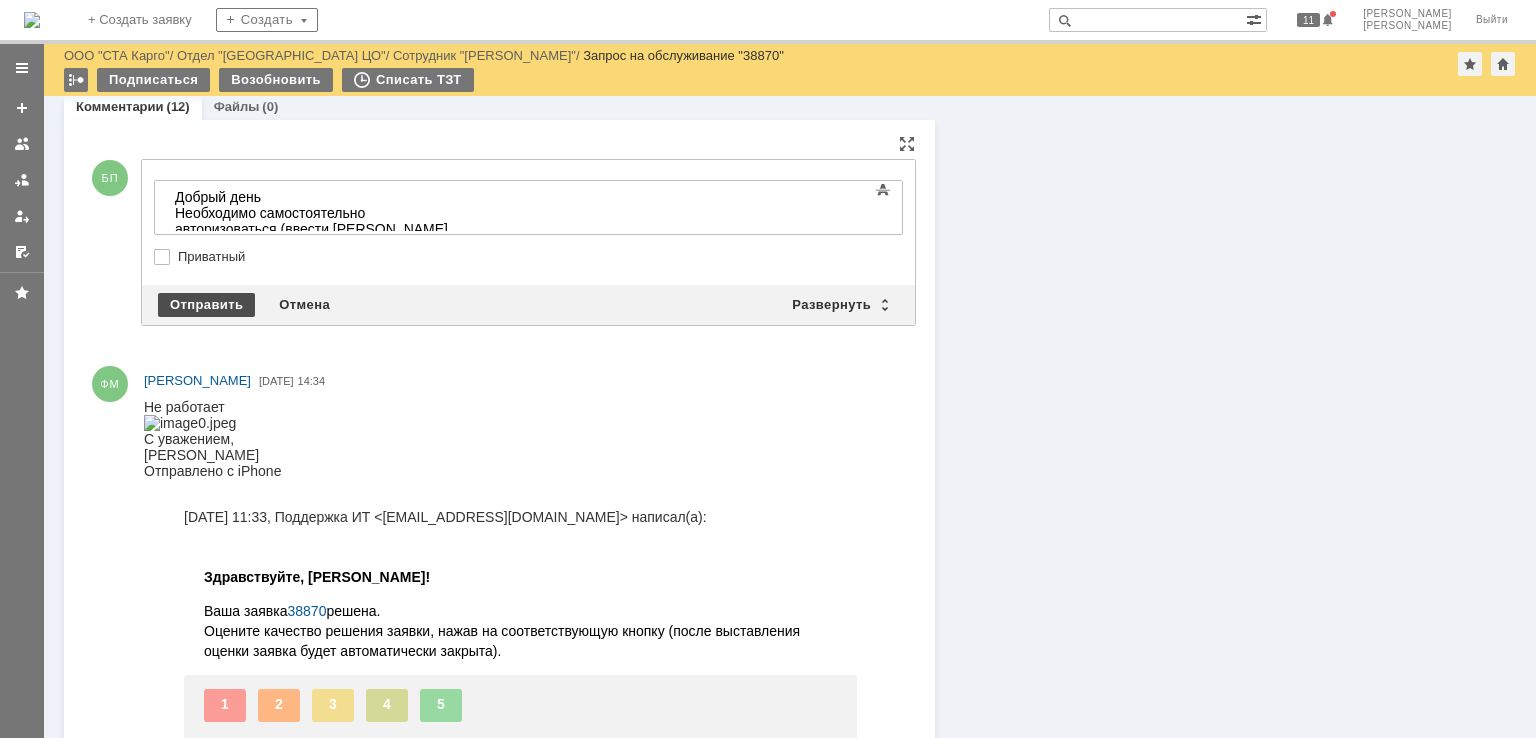 click on "Отправить" at bounding box center [206, 305] 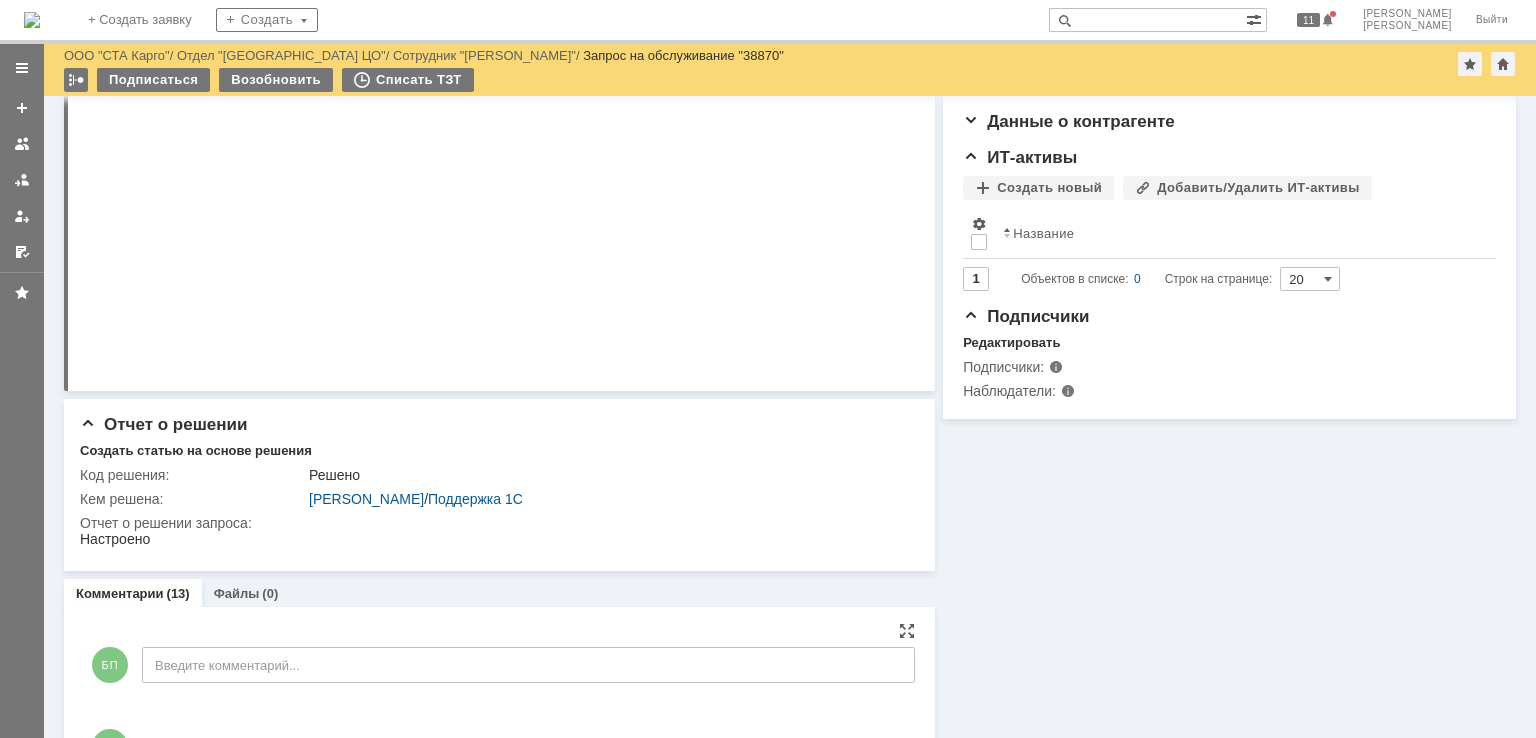 scroll, scrollTop: 900, scrollLeft: 0, axis: vertical 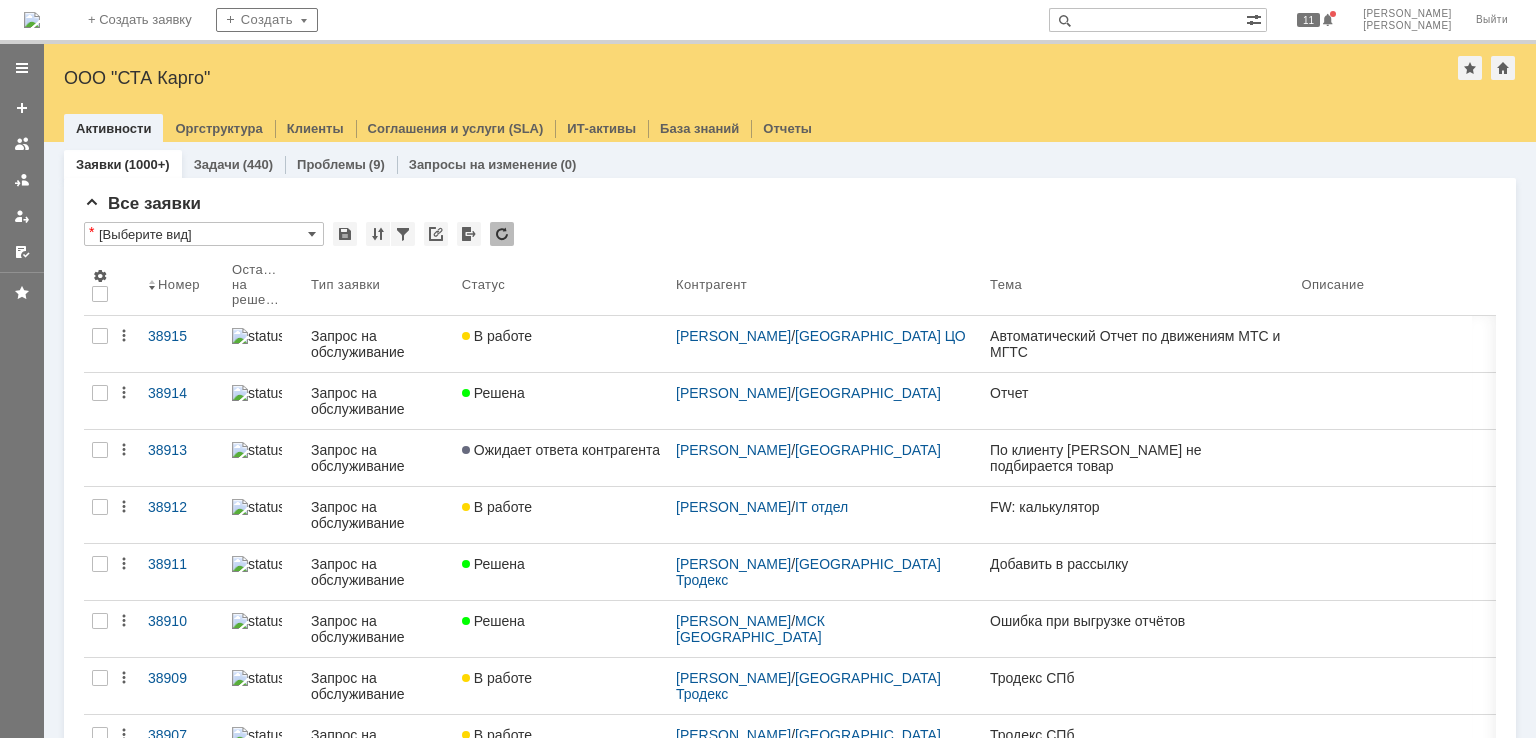click at bounding box center (1147, 20) 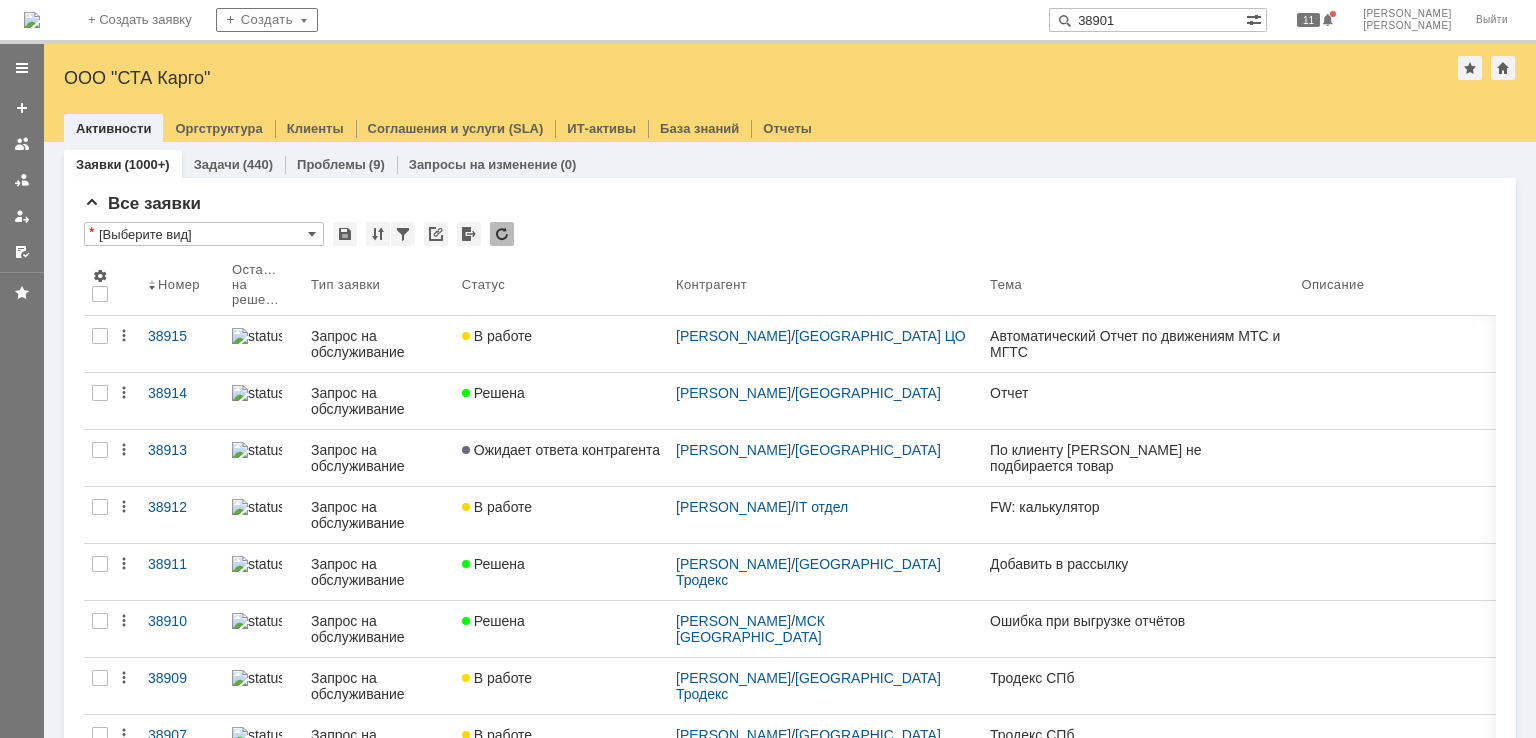 scroll, scrollTop: 0, scrollLeft: 0, axis: both 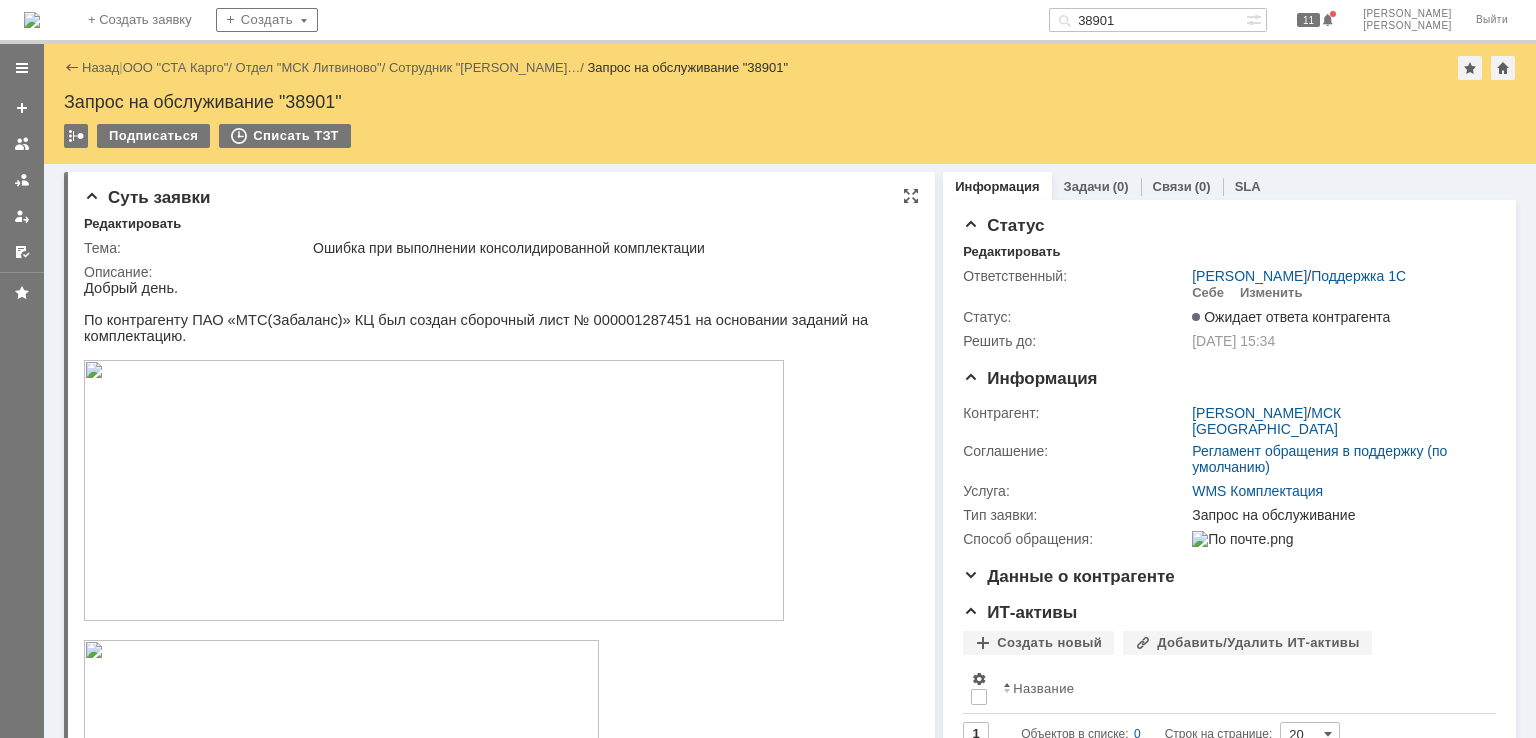 click on "Добрый день." at bounding box center [492, 288] 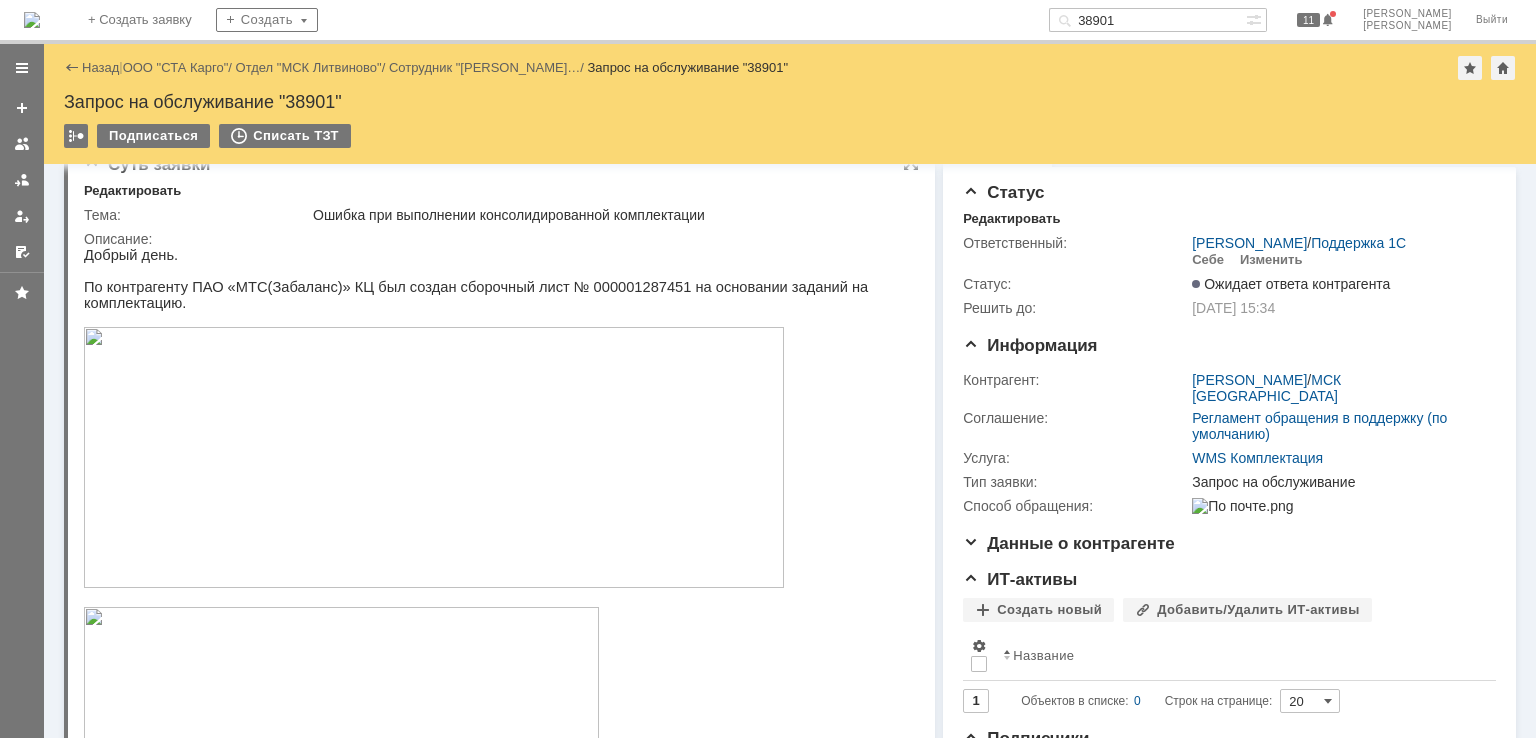 scroll, scrollTop: 0, scrollLeft: 0, axis: both 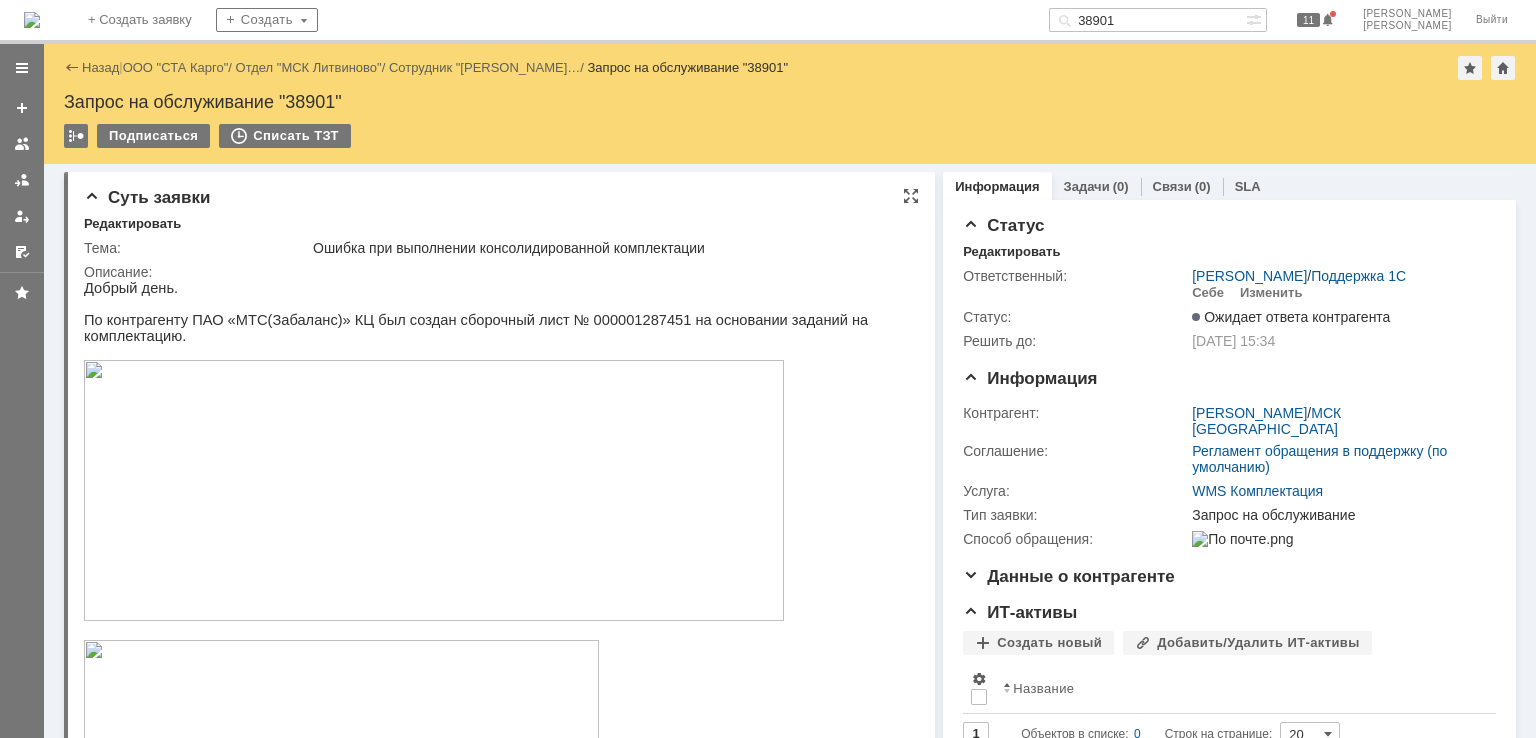 click on "По контрагенту ПАО «МТС(Забаланс)» КЦ был создан сборочный лист № 000001287451 на основании заданий на комплектацию." at bounding box center (492, 328) 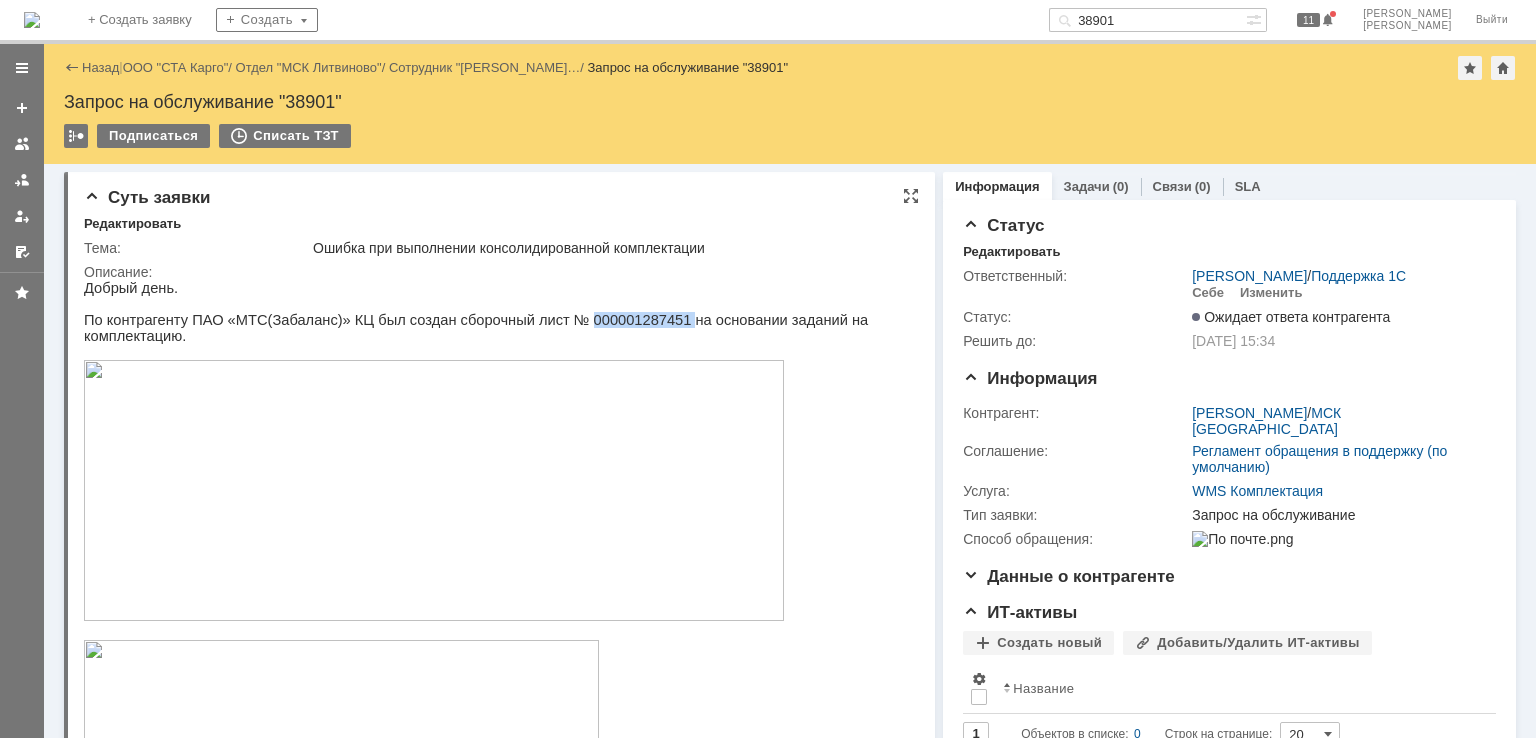 click on "По контрагенту ПАО «МТС(Забаланс)» КЦ был создан сборочный лист № 000001287451 на основании заданий на комплектацию." at bounding box center (492, 328) 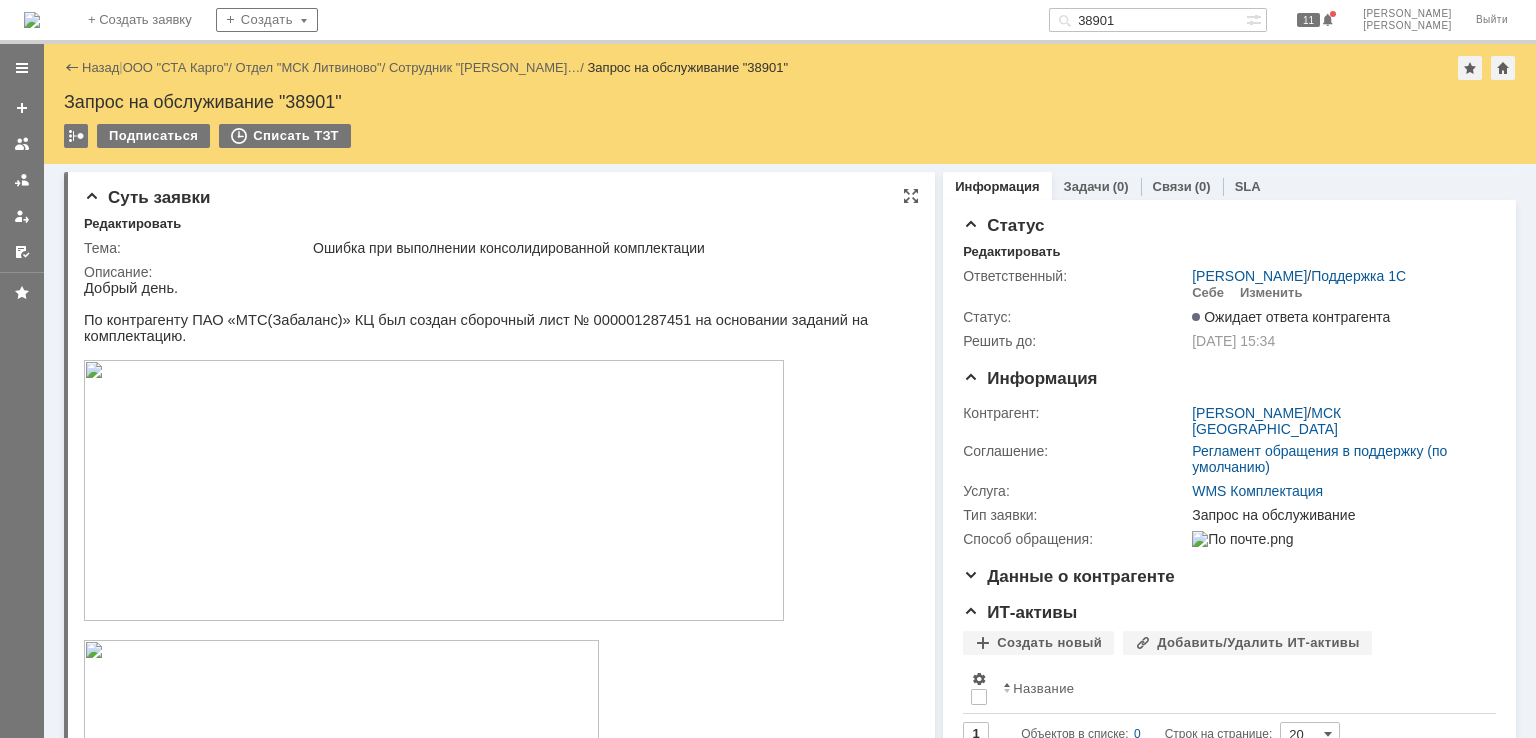 click on "По контрагенту ПАО «МТС(Забаланс)» КЦ был создан сборочный лист № 000001287451 на основании заданий на комплектацию." at bounding box center (492, 328) 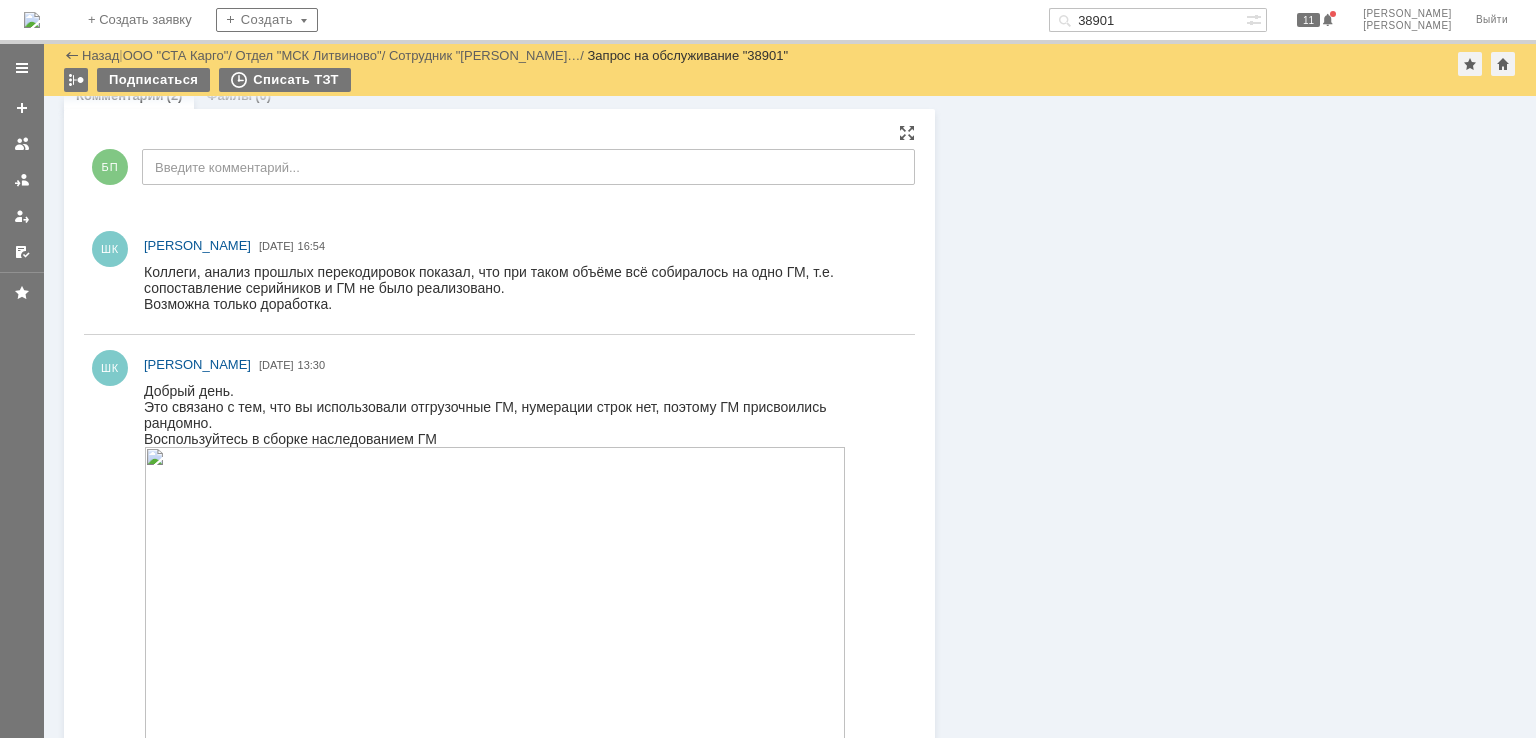 scroll, scrollTop: 2008, scrollLeft: 0, axis: vertical 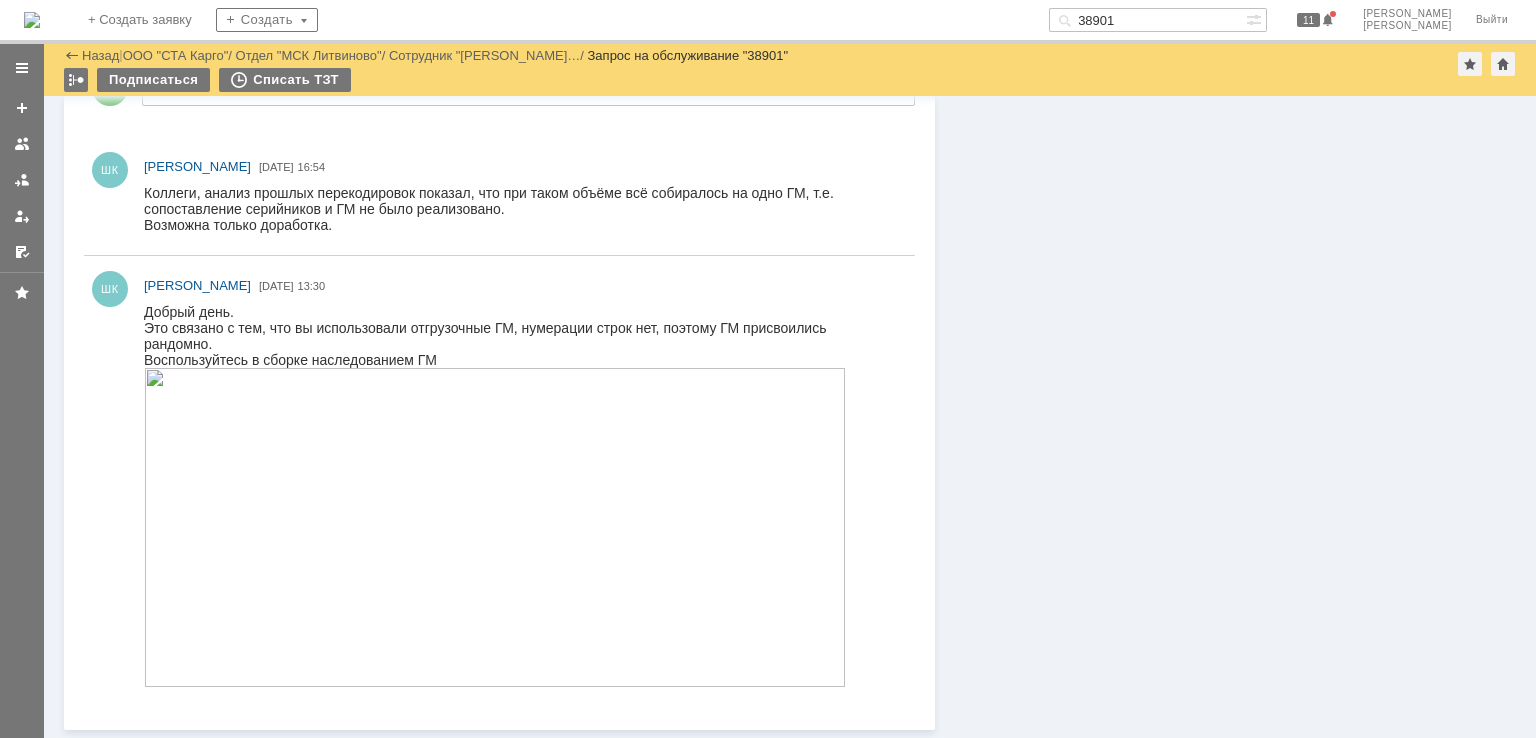 click at bounding box center (495, 527) 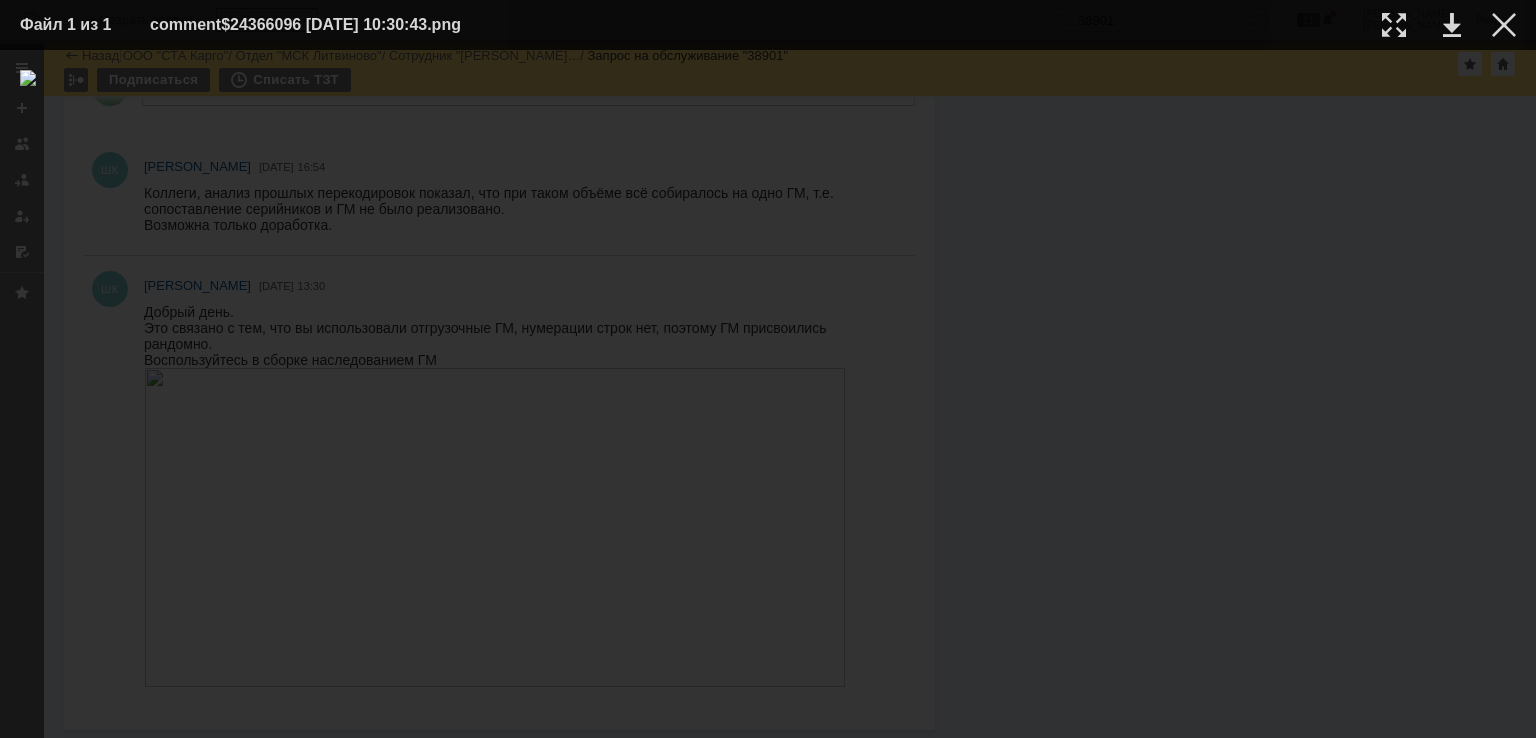 click on "Файл 1 из 1 comment$24366096 16.07.2025 10:30:43.png" at bounding box center (768, 25) 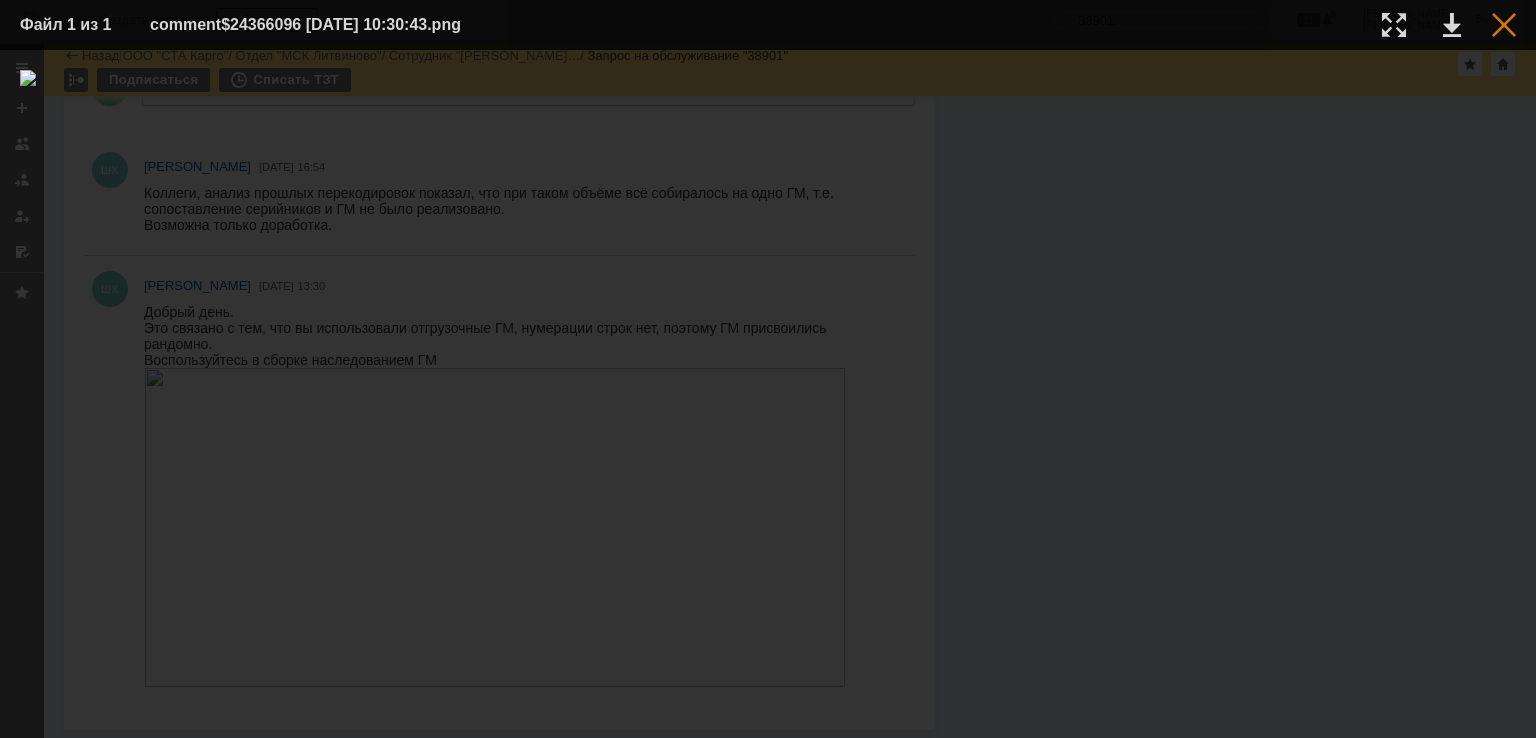 click at bounding box center (1504, 25) 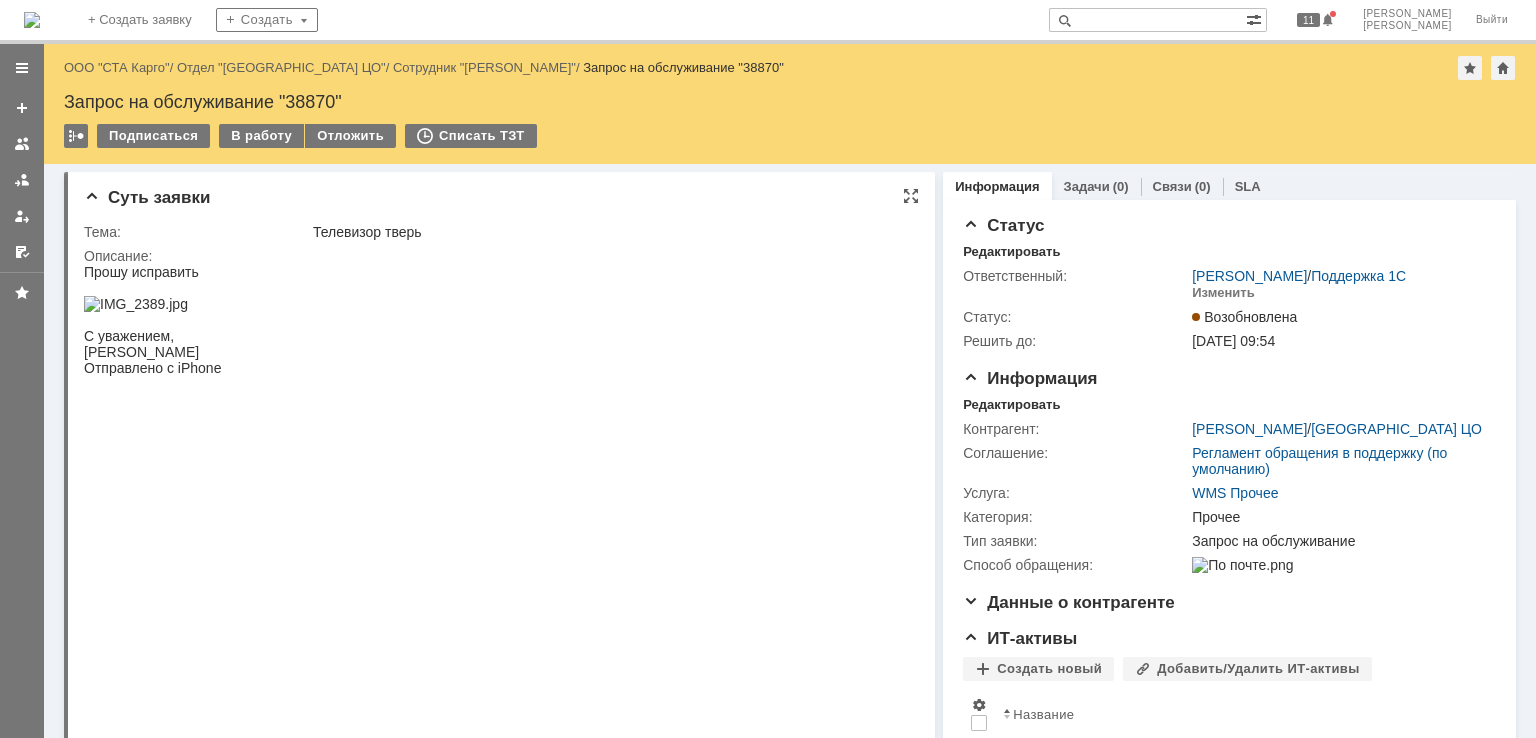 scroll, scrollTop: 0, scrollLeft: 0, axis: both 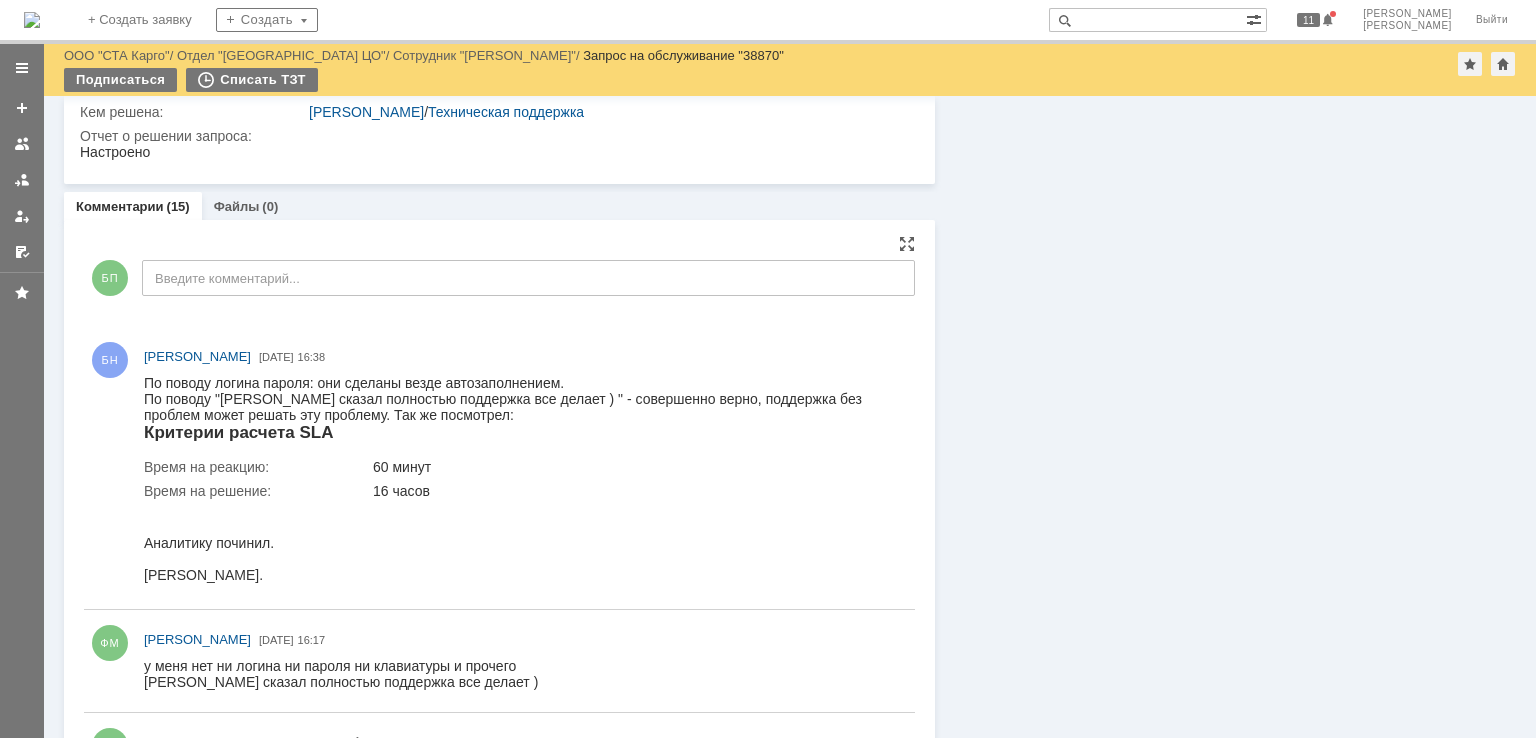click on "Аналитику починил. Никита." at bounding box center [520, 543] 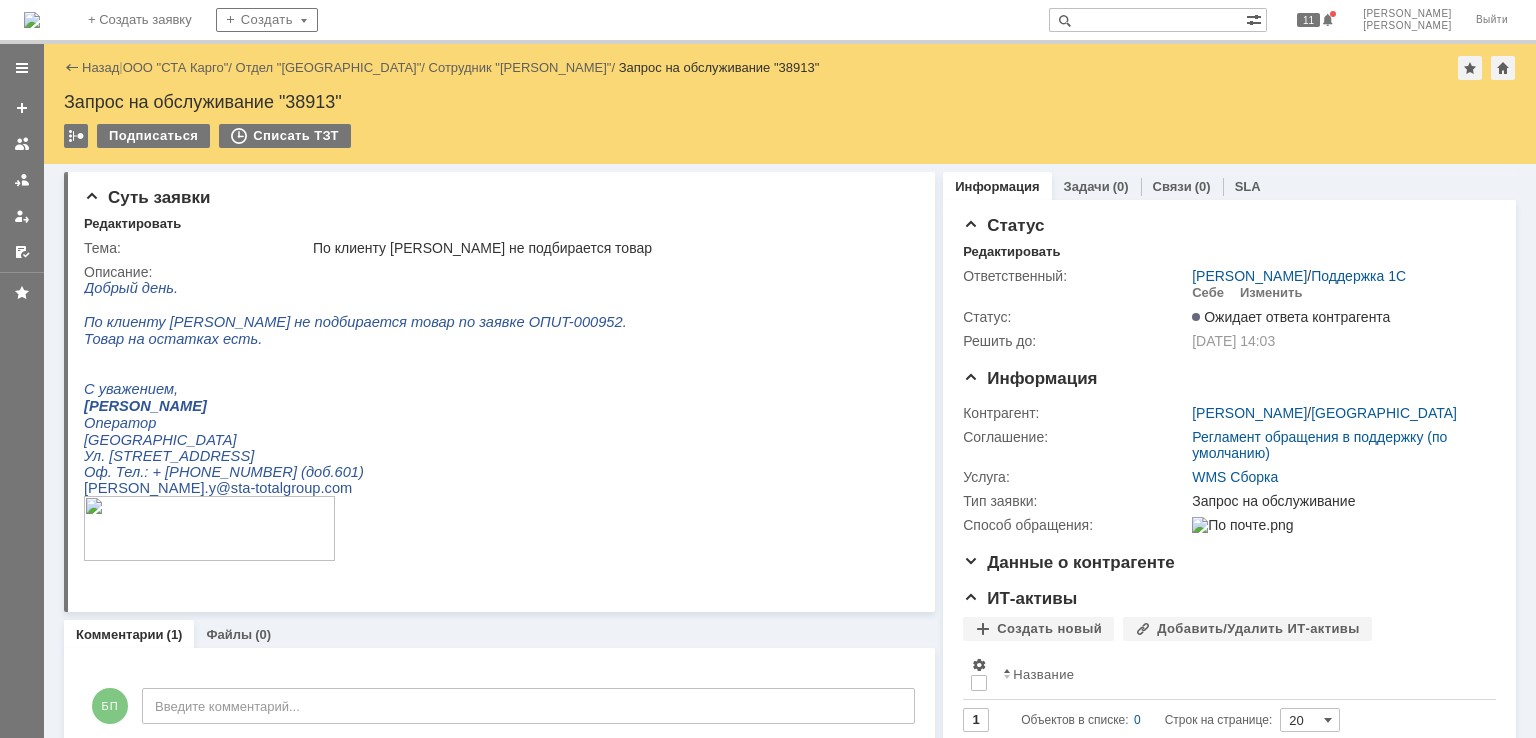 scroll, scrollTop: 0, scrollLeft: 0, axis: both 